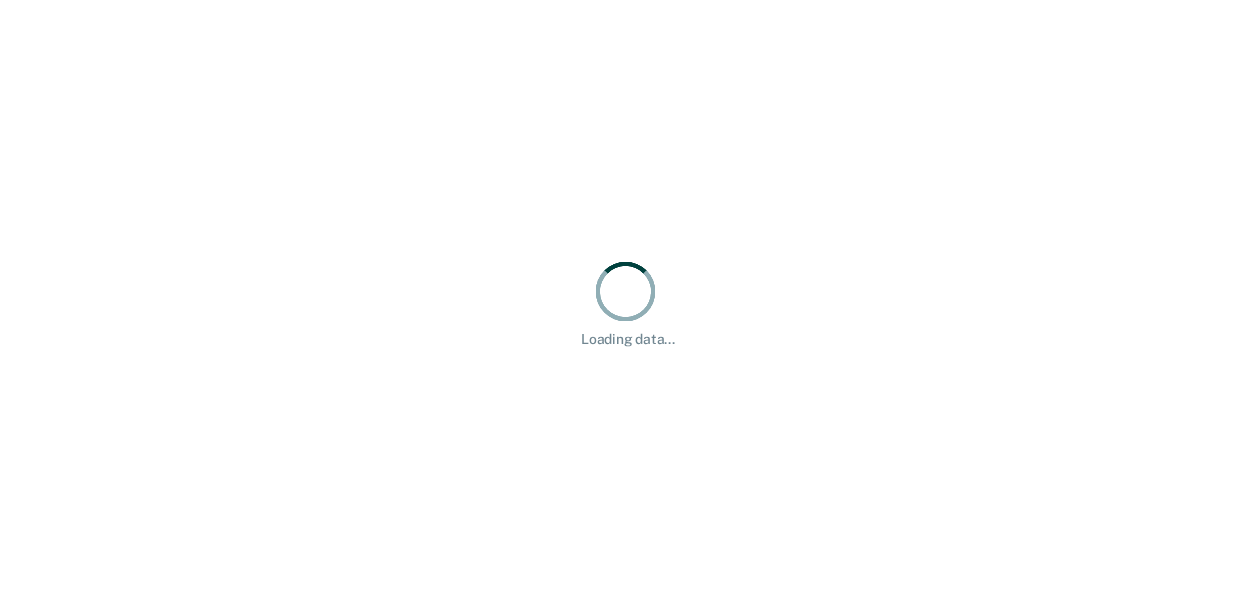 scroll, scrollTop: 0, scrollLeft: 0, axis: both 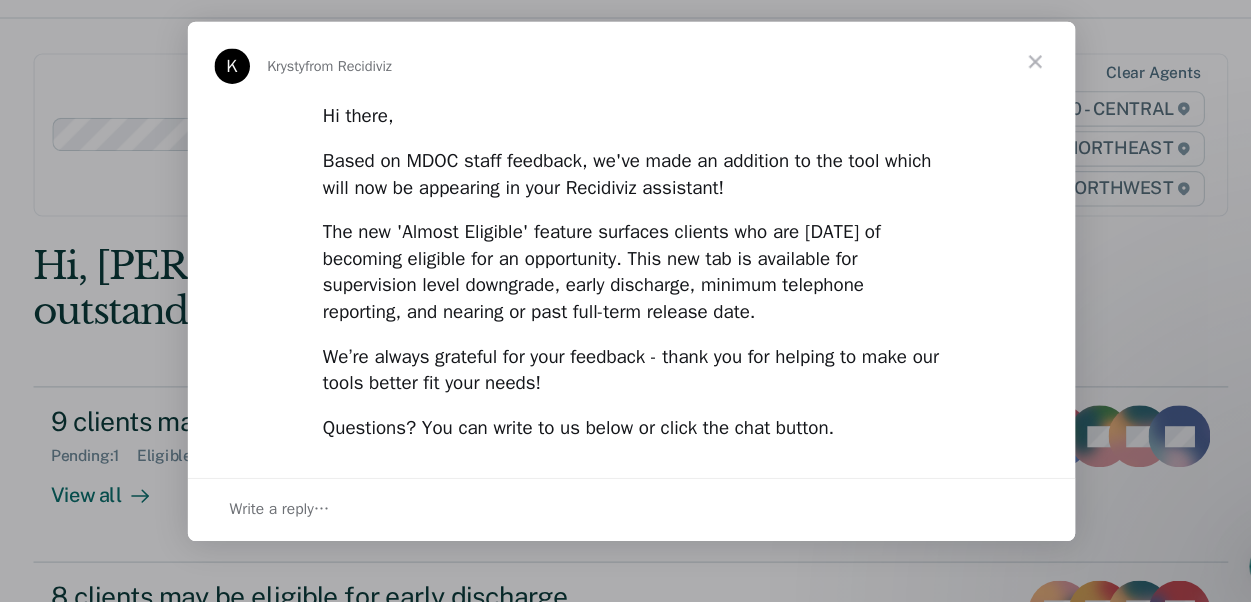 click at bounding box center (928, 51) 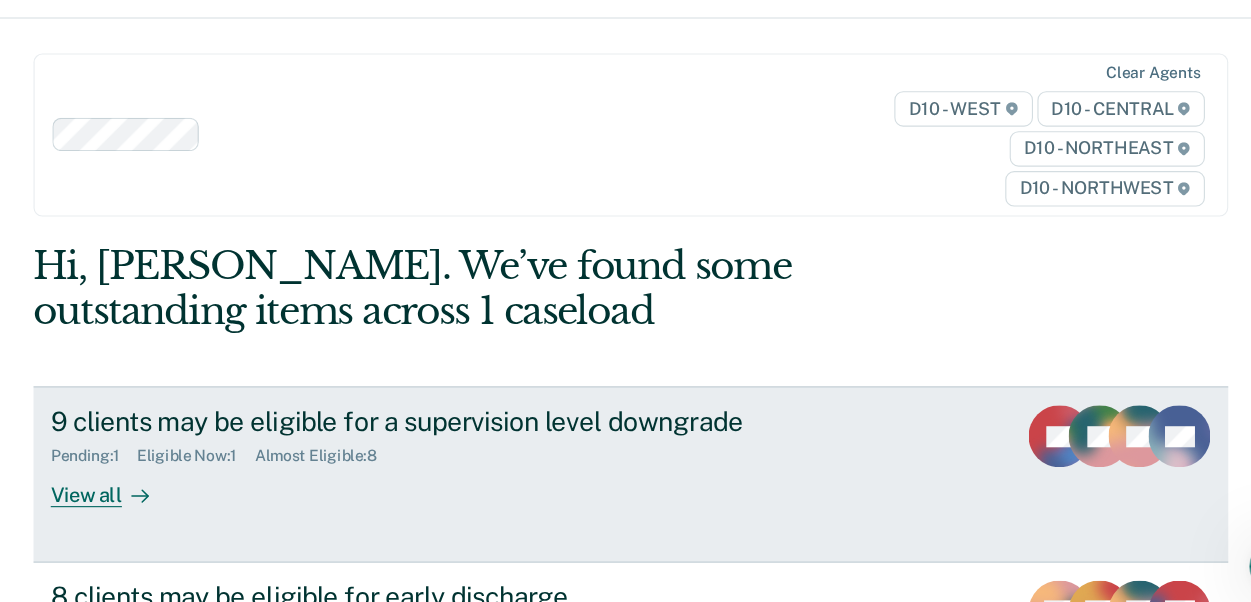 click on "View all" at bounding box center [159, 486] 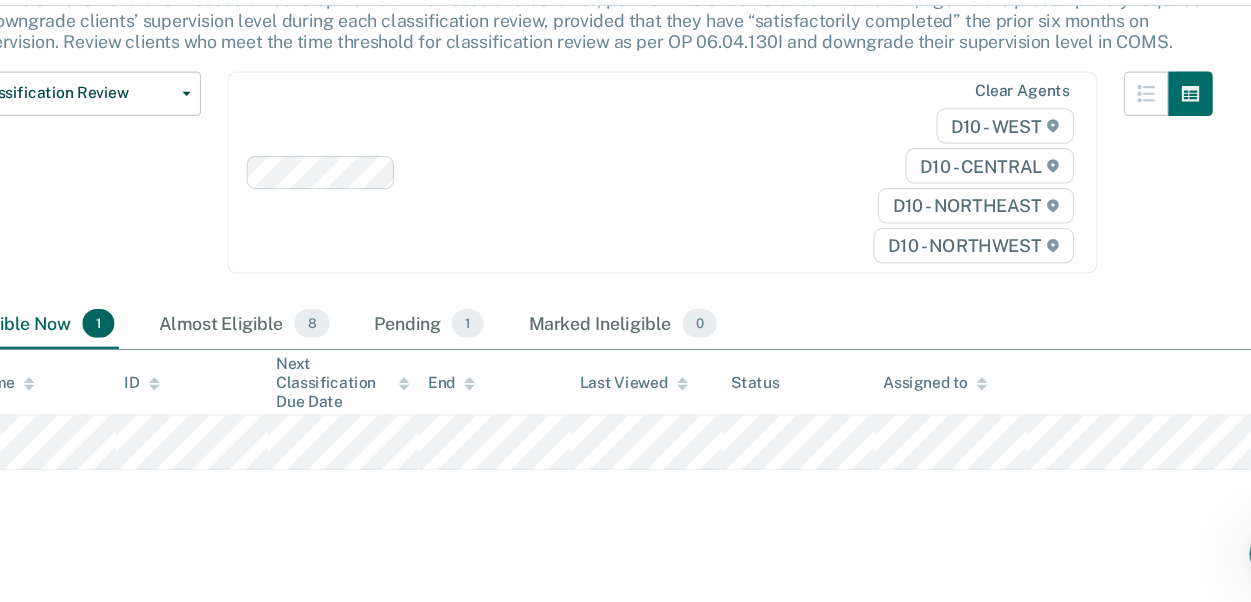 scroll, scrollTop: 206, scrollLeft: 0, axis: vertical 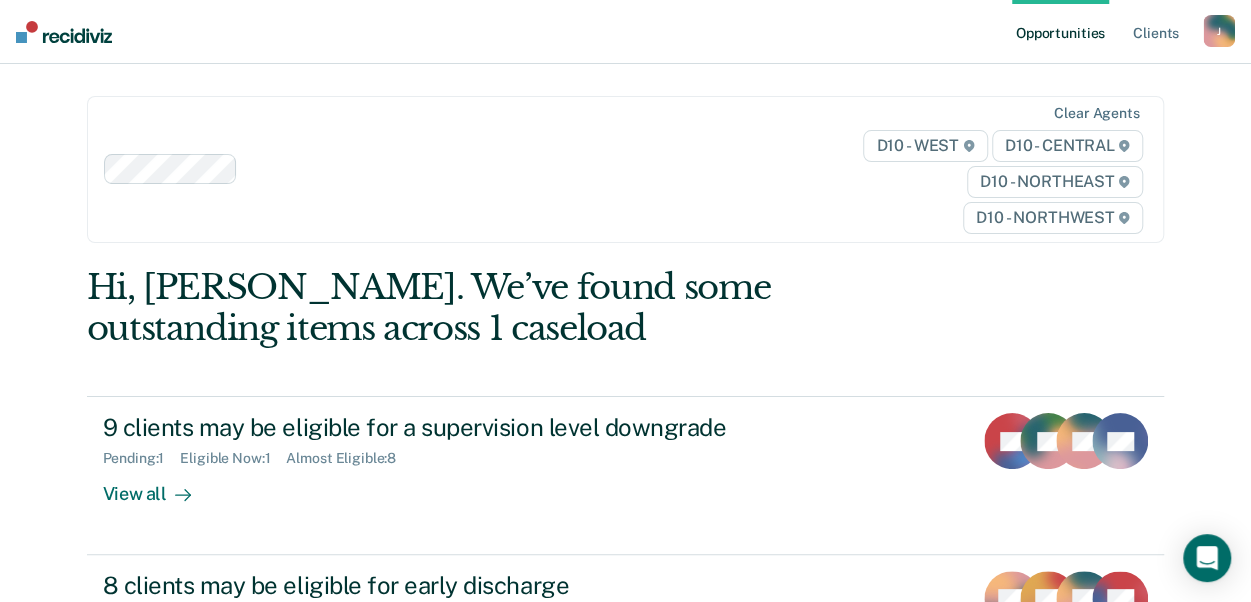 click on "Hi, [PERSON_NAME]. We’ve found some outstanding items across 1 caseload 9 clients may be eligible for a supervision level downgrade Pending :  1 Eligible Now :  1 Almost Eligible :  8 View all   BV AT BS + 6 8 clients may be eligible for early discharge Marked Ineligible :  15 Pending :  1 Almost Eligible :  3 Eligible Now :  5 View all   BM OB BS + 5 1 client may be eligible for downgrade to a minimum telephone reporting Eligible Now :  1 View all   KS" at bounding box center [626, 582] 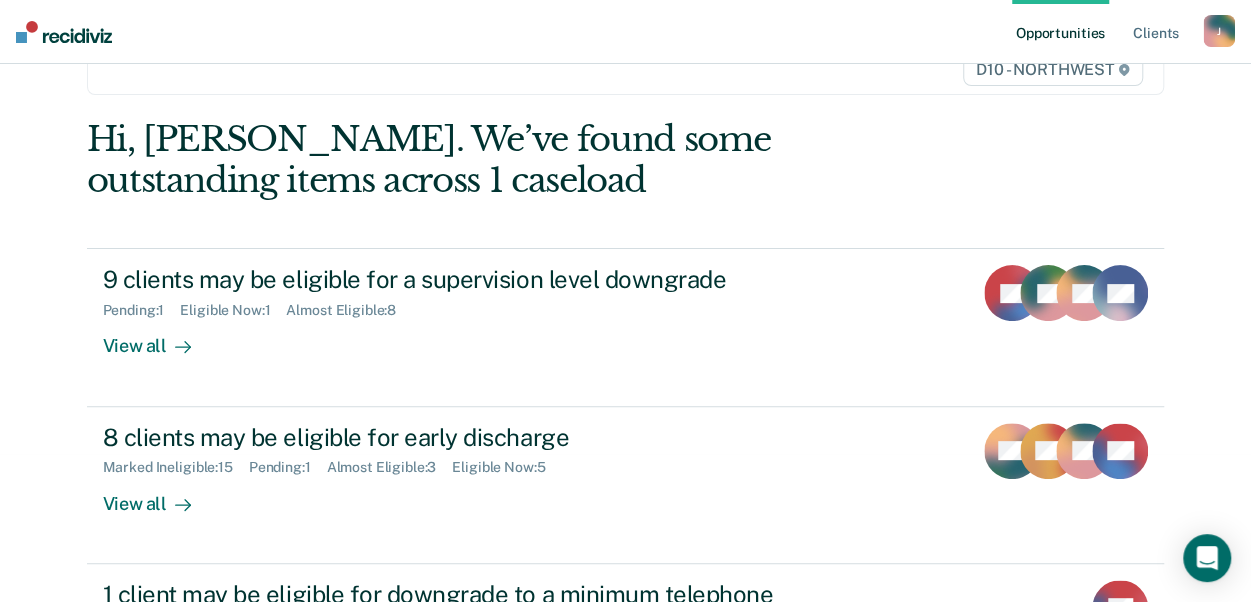 scroll, scrollTop: 149, scrollLeft: 0, axis: vertical 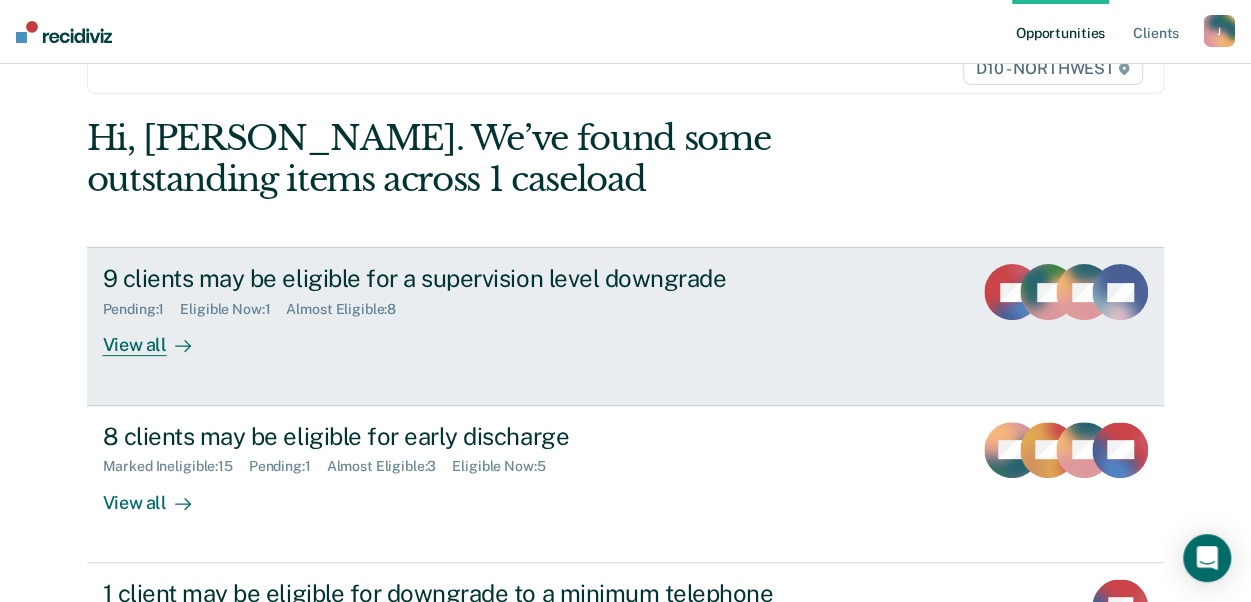click on "View all" at bounding box center [159, 337] 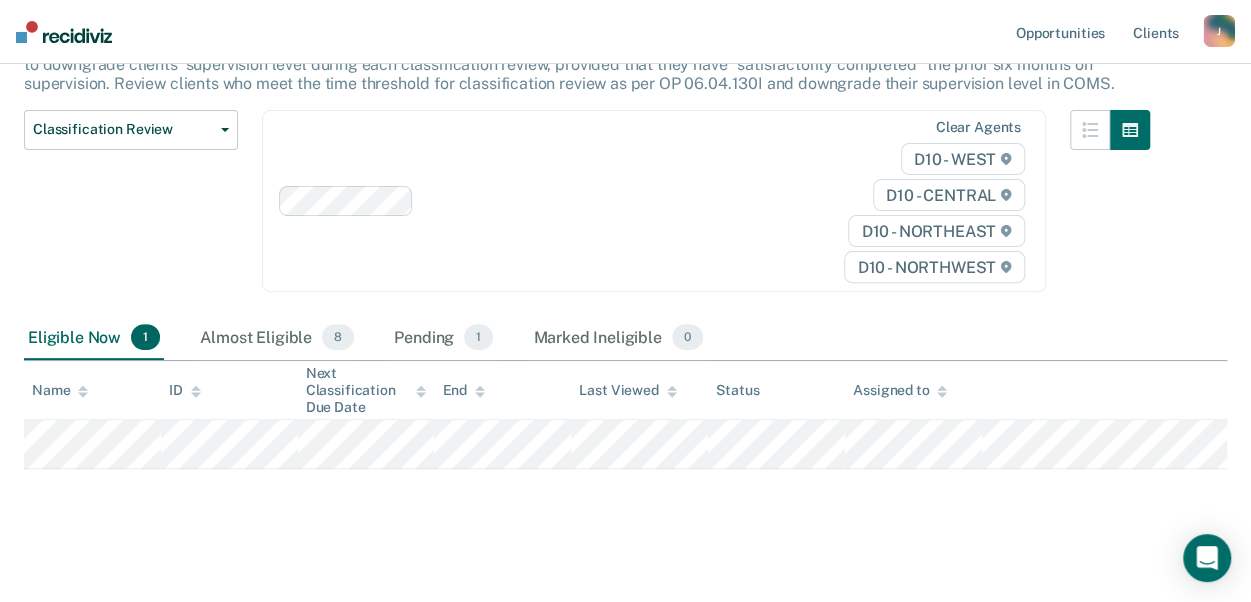 scroll, scrollTop: 206, scrollLeft: 0, axis: vertical 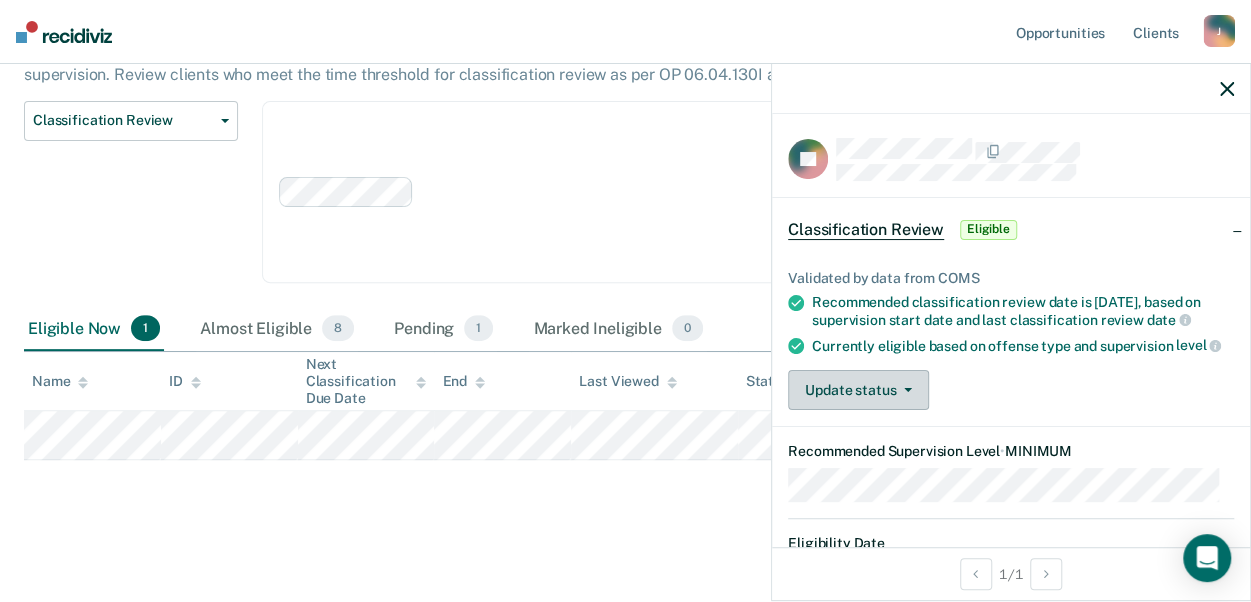 click on "Update status" at bounding box center (858, 390) 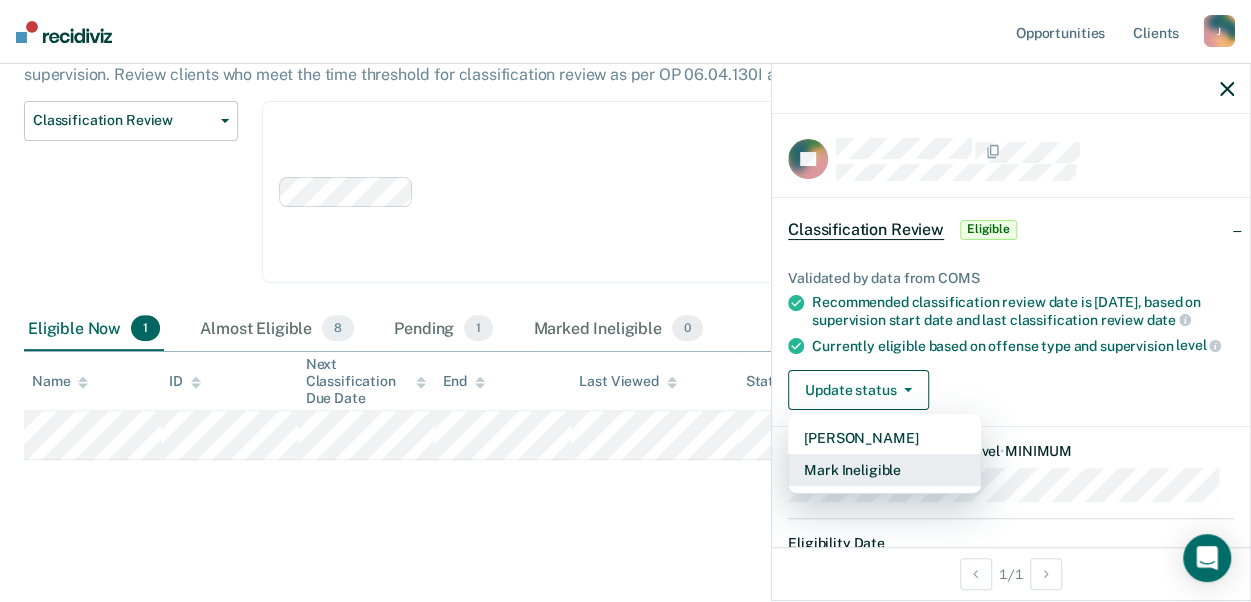 click on "Mark Ineligible" at bounding box center [884, 470] 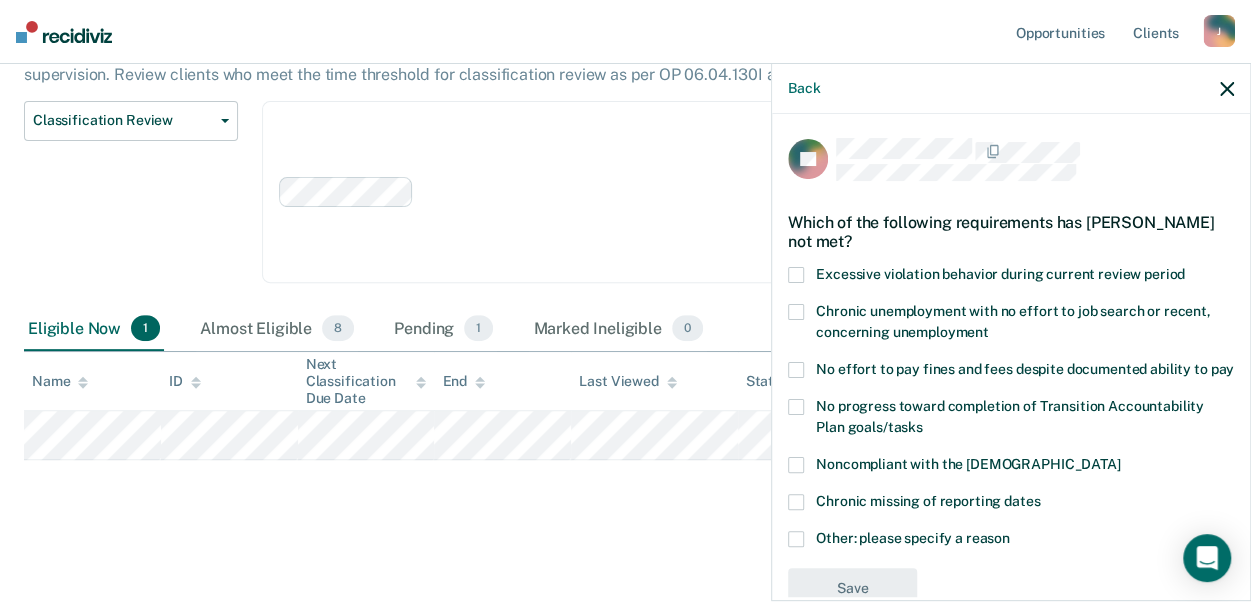 click on "No effort to pay fines and fees despite documented ability to pay" at bounding box center (1011, 372) 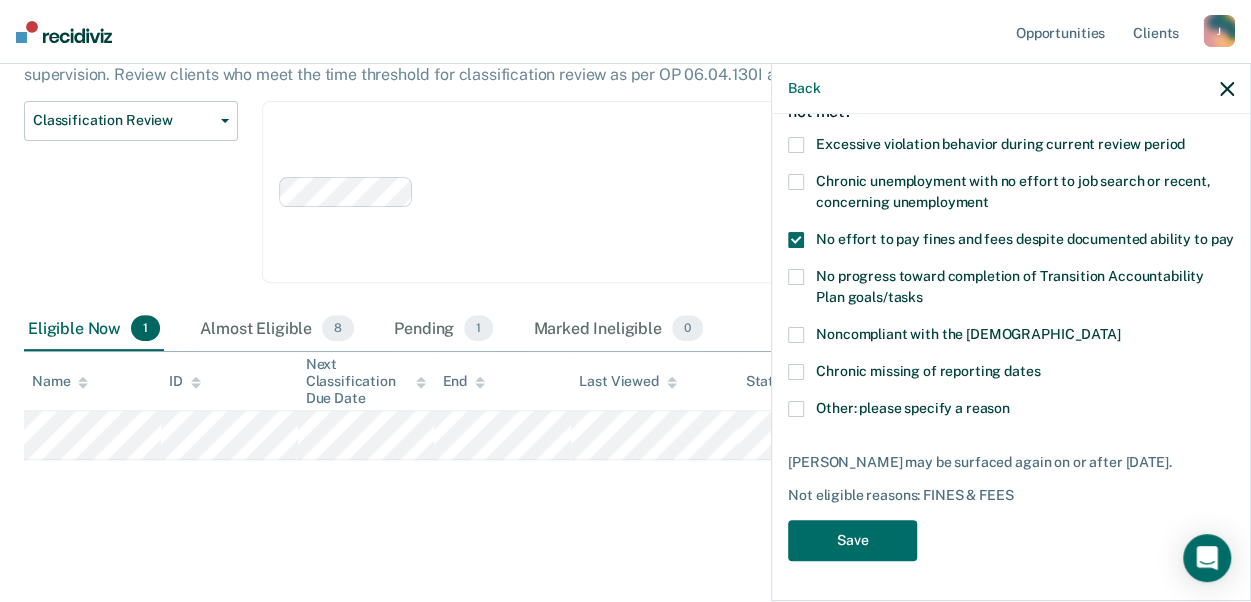 scroll, scrollTop: 120, scrollLeft: 0, axis: vertical 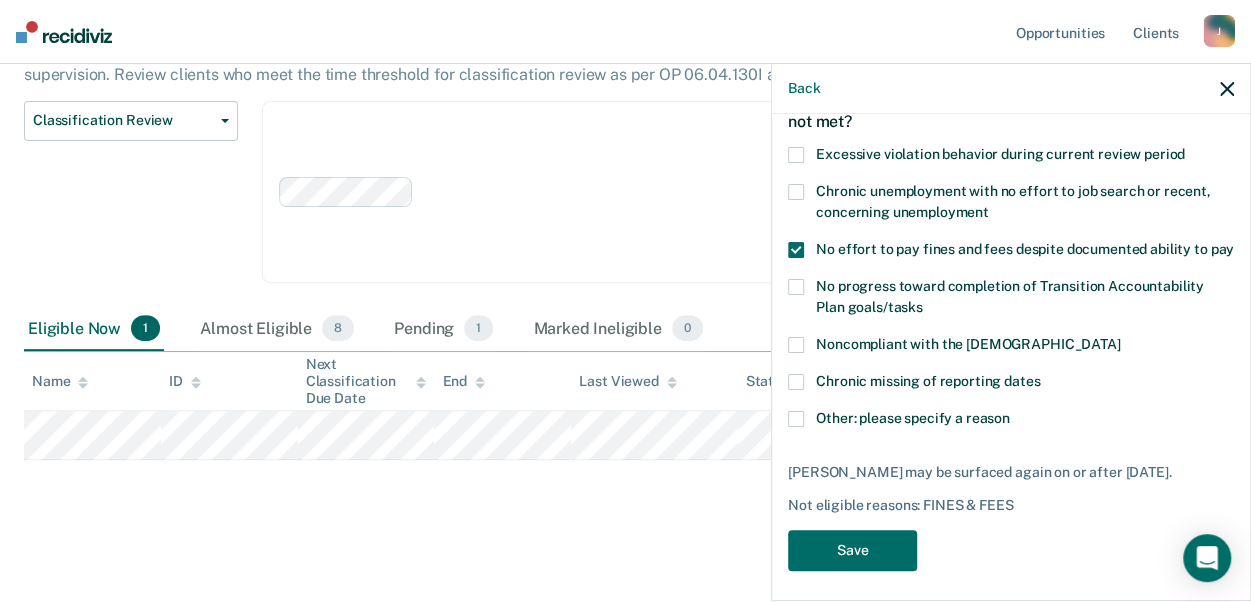 click at bounding box center (796, 419) 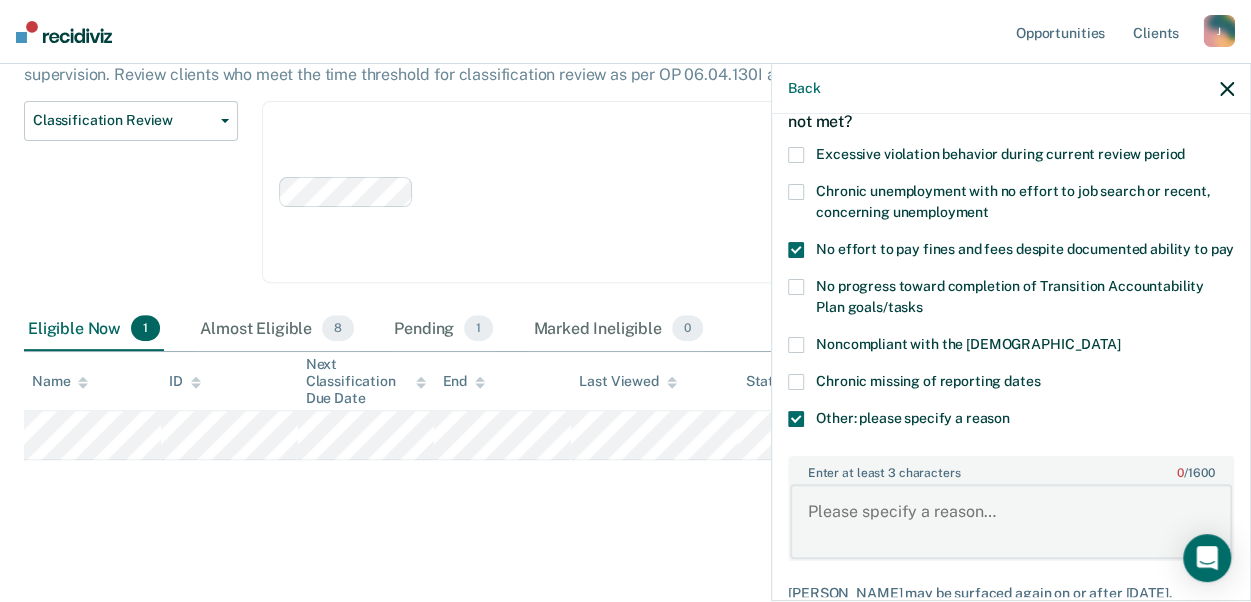 click on "Enter at least 3 characters 0  /  1600" at bounding box center (1011, 521) 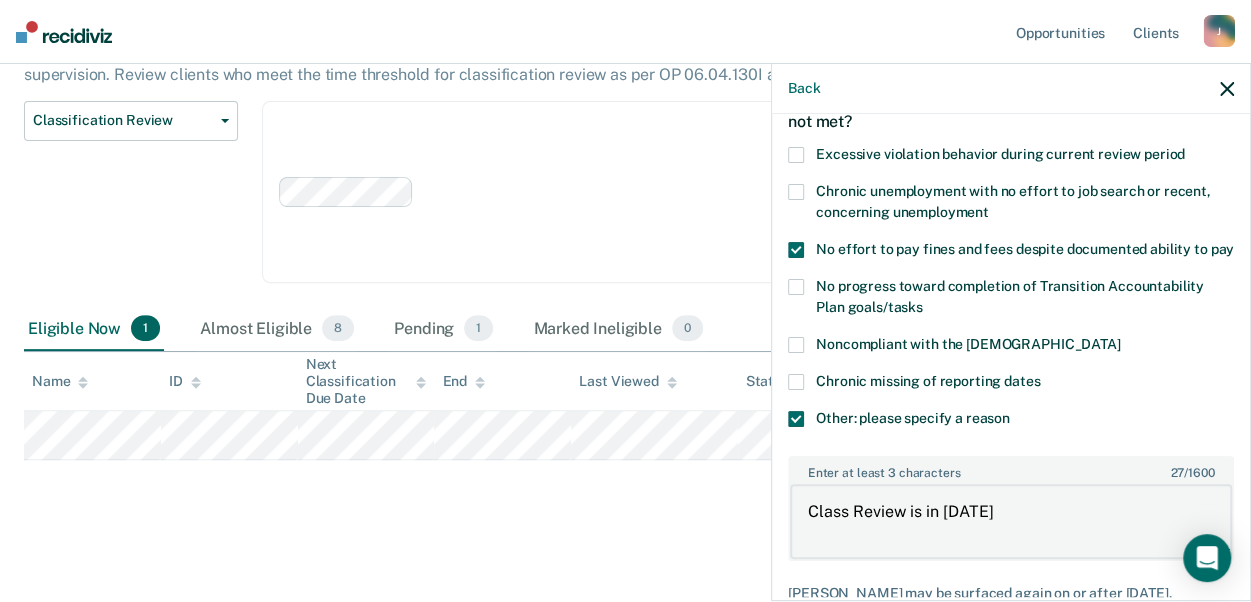 type on "Class Review is in [DATE]" 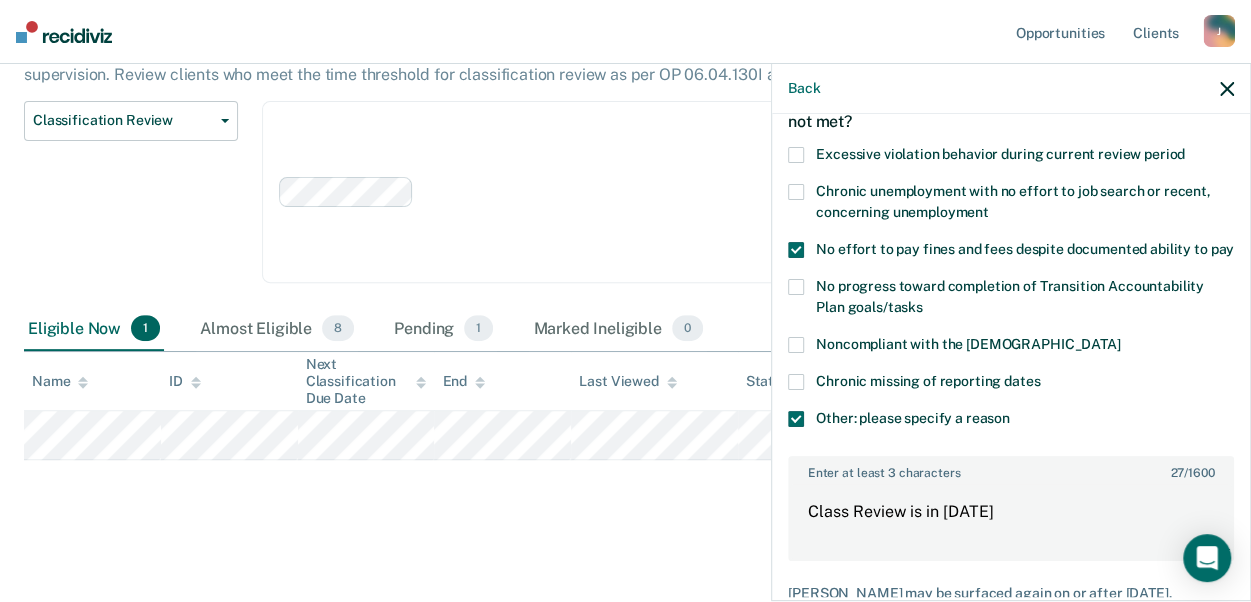 click on "AT   Which of the following requirements has [PERSON_NAME] not met? Excessive violation behavior during current review period Chronic unemployment with no effort to job search or recent, concerning unemployment No effort to pay fines and fees despite documented ability to pay No progress toward completion of Transition Accountability Plan goals/tasks Noncompliant with the [DEMOGRAPHIC_DATA] Chronic missing of reporting dates Other: please specify a reason Enter at least 3 characters 27  /  1600 Class Review is in [DATE] [PERSON_NAME] may be surfaced again on or after [DATE]. Not eligible reasons: FINES & FEES, Other Save" at bounding box center [1011, 355] 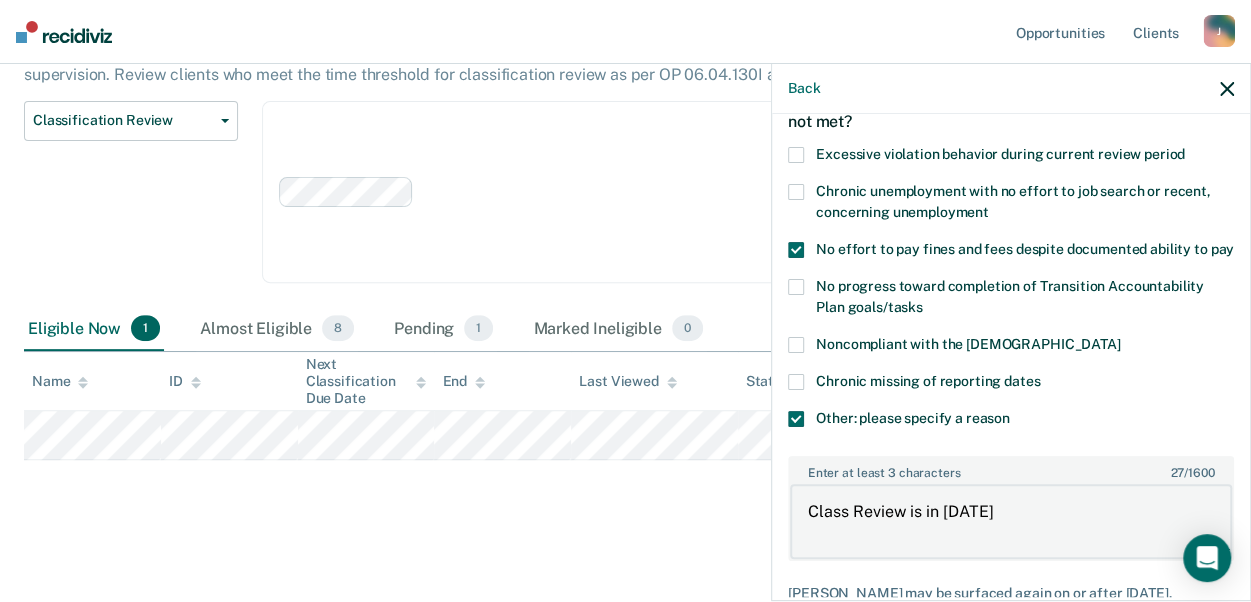 click on "Class Review is in [DATE]" at bounding box center [1011, 521] 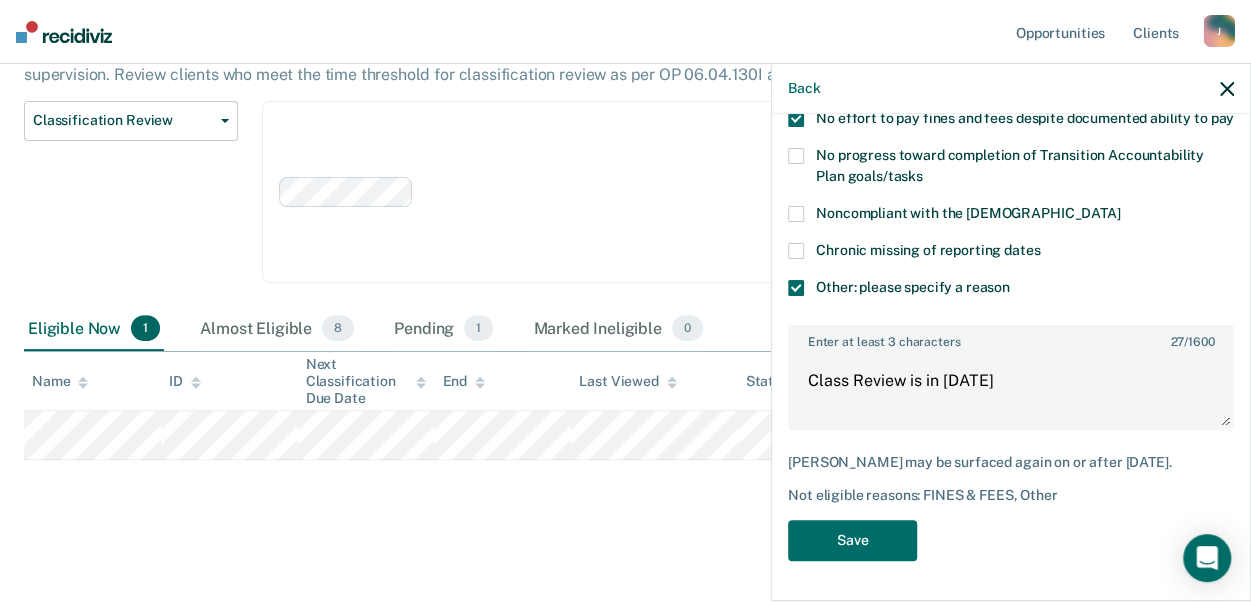 scroll, scrollTop: 285, scrollLeft: 0, axis: vertical 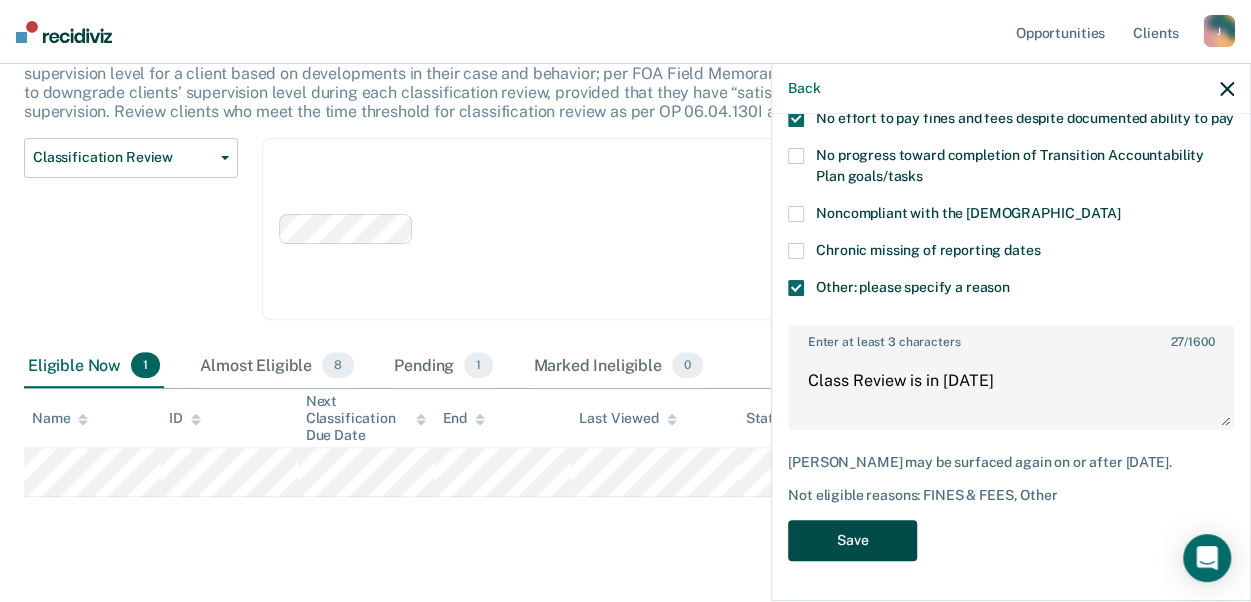 click on "Save" at bounding box center [852, 540] 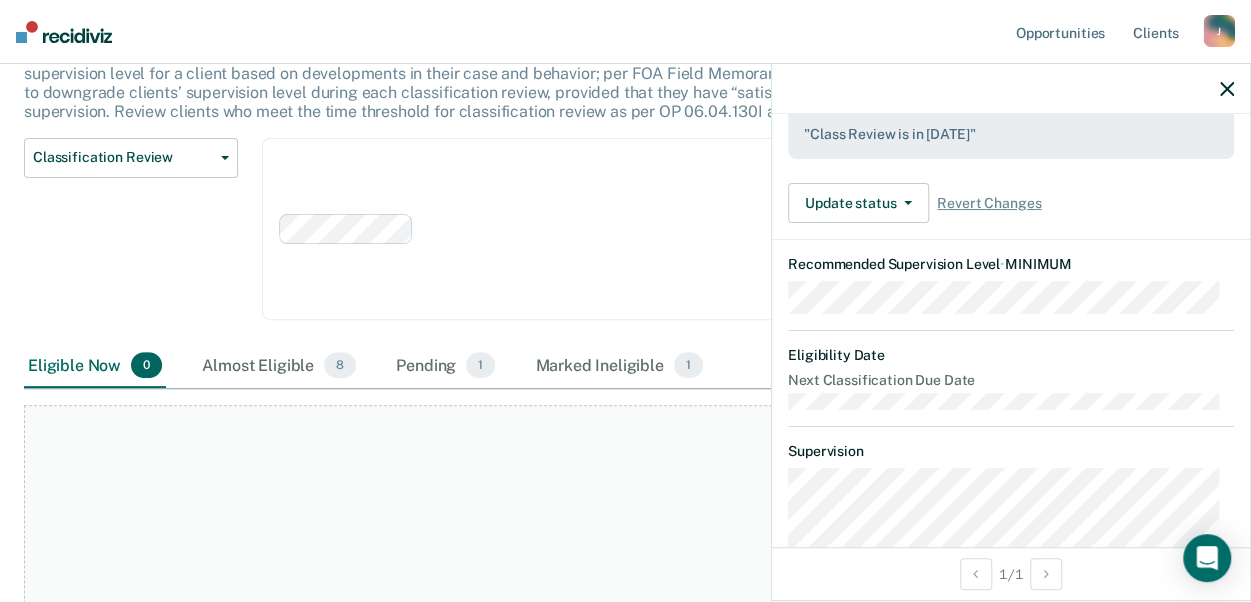 scroll, scrollTop: 365, scrollLeft: 0, axis: vertical 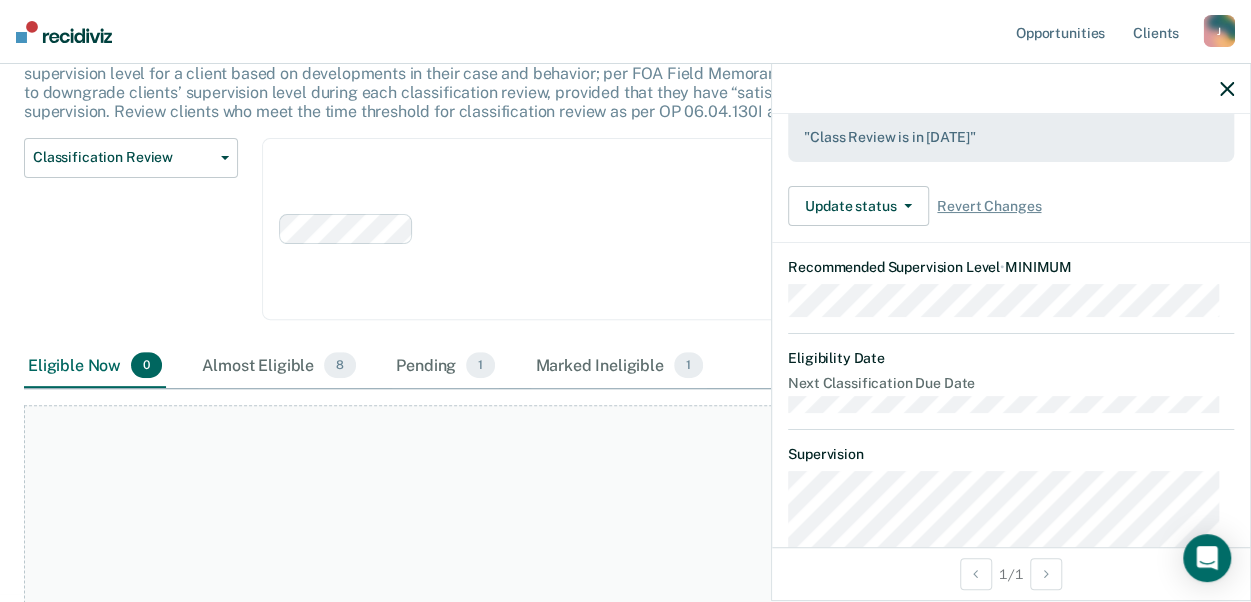 click 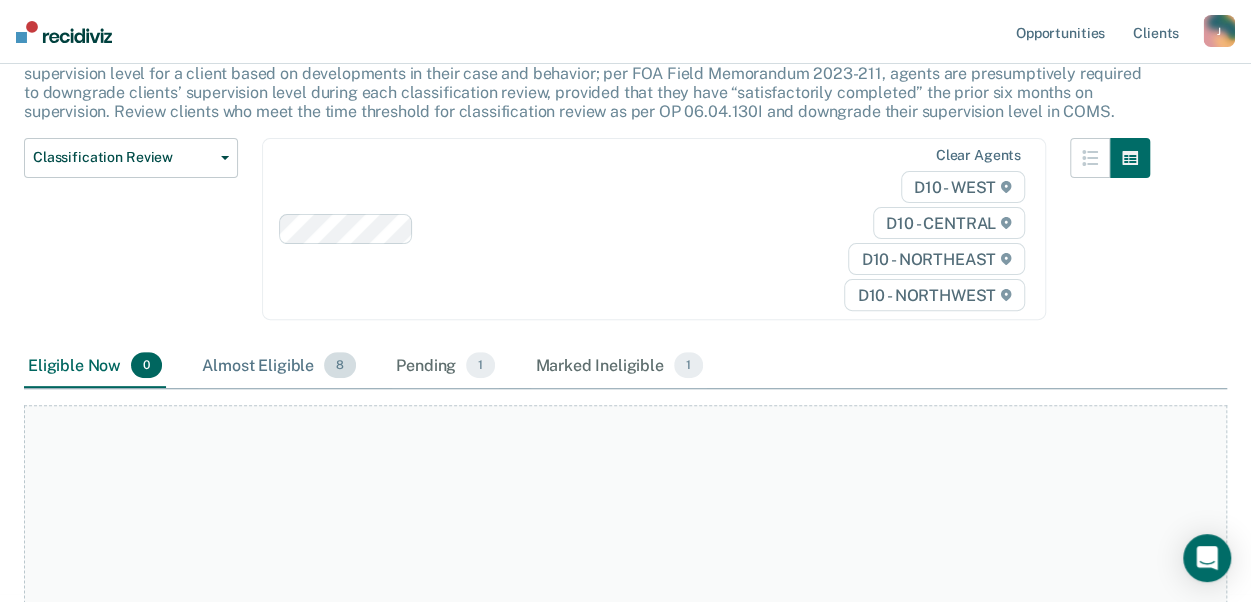 click on "Almost Eligible 8" at bounding box center [279, 366] 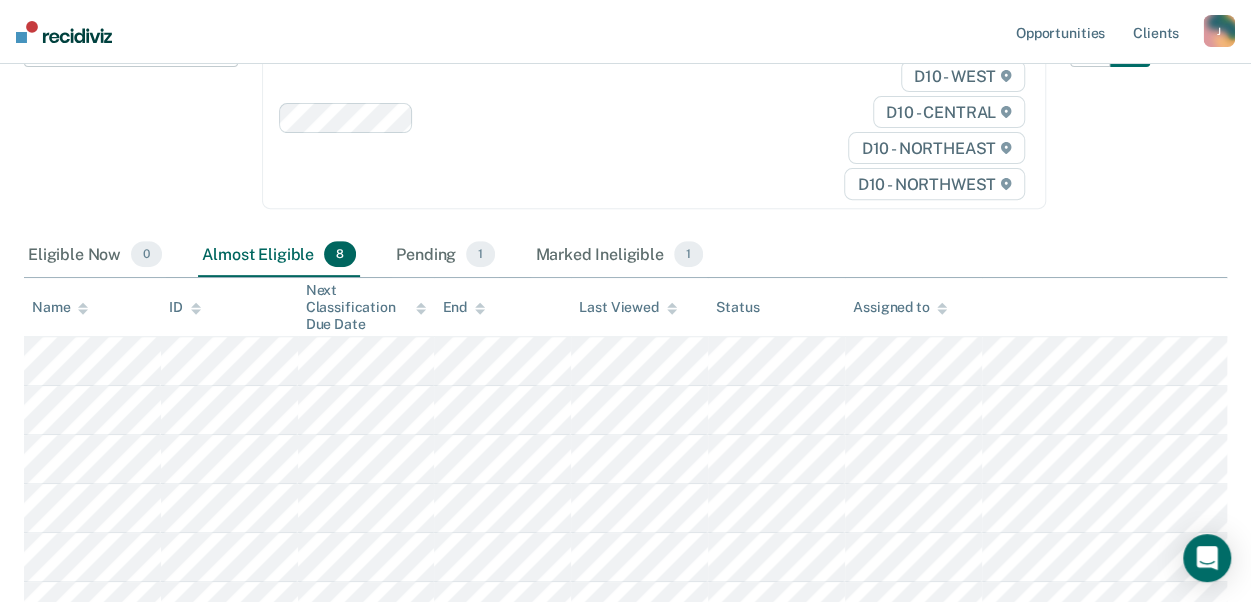 scroll, scrollTop: 265, scrollLeft: 0, axis: vertical 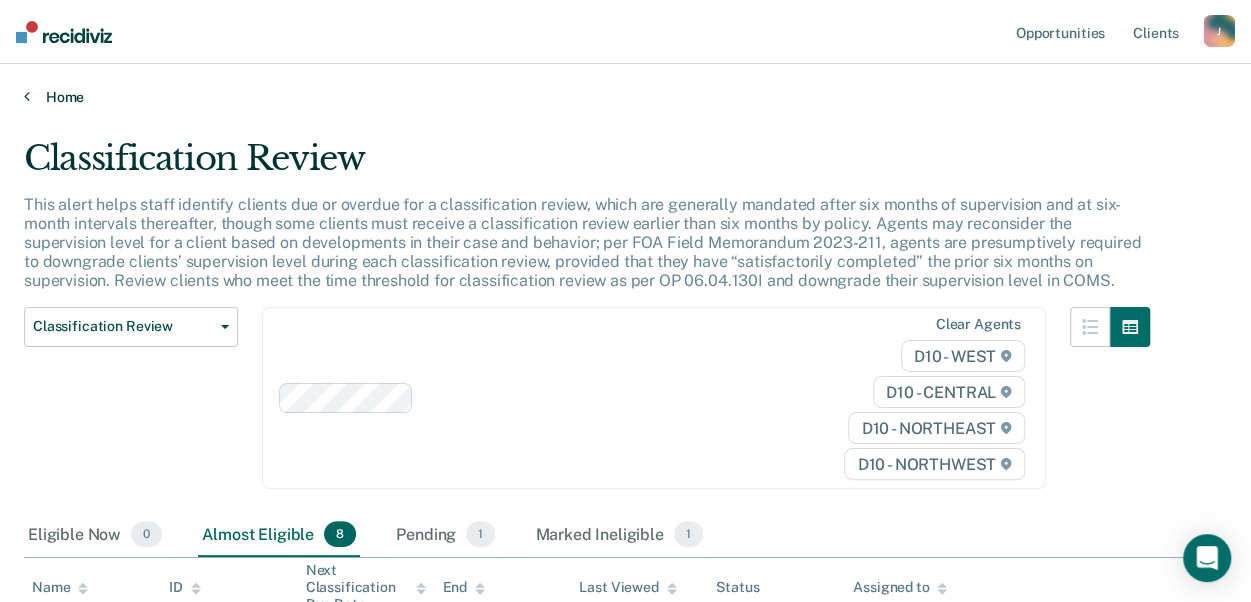 click on "Home" at bounding box center (625, 97) 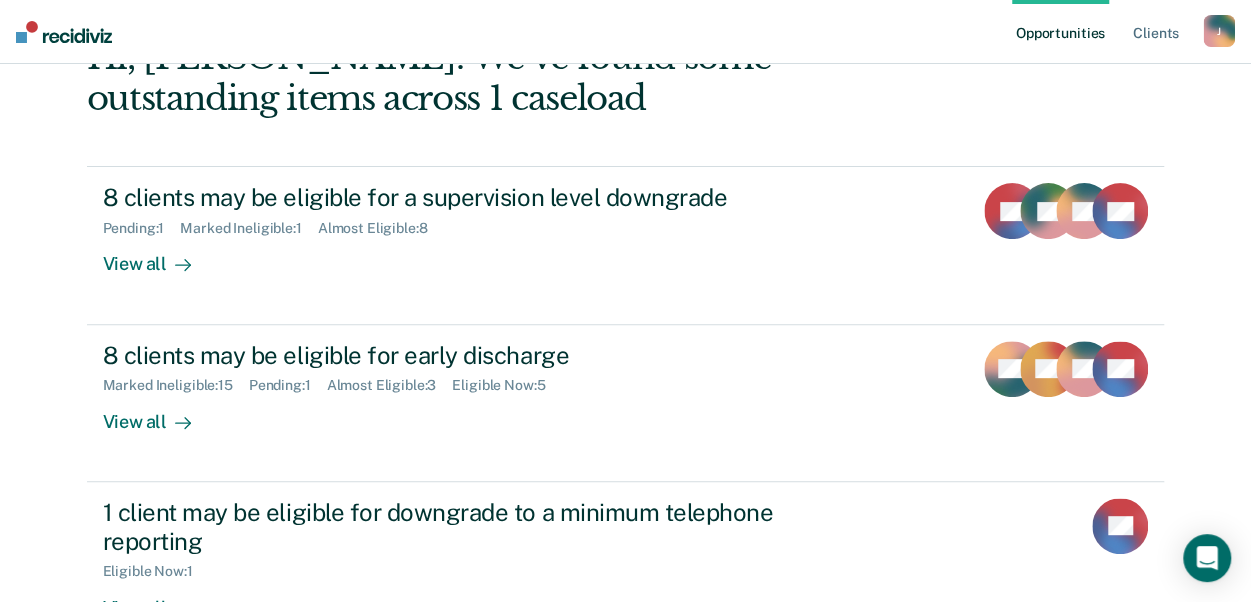 scroll, scrollTop: 236, scrollLeft: 0, axis: vertical 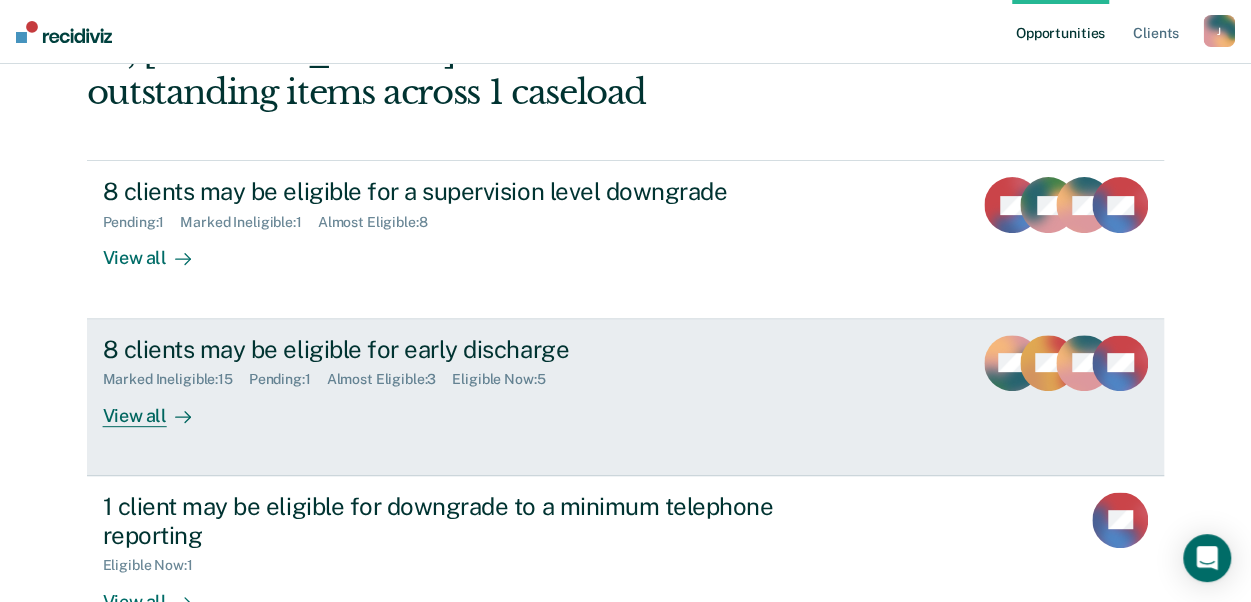 click on "View all" at bounding box center [159, 407] 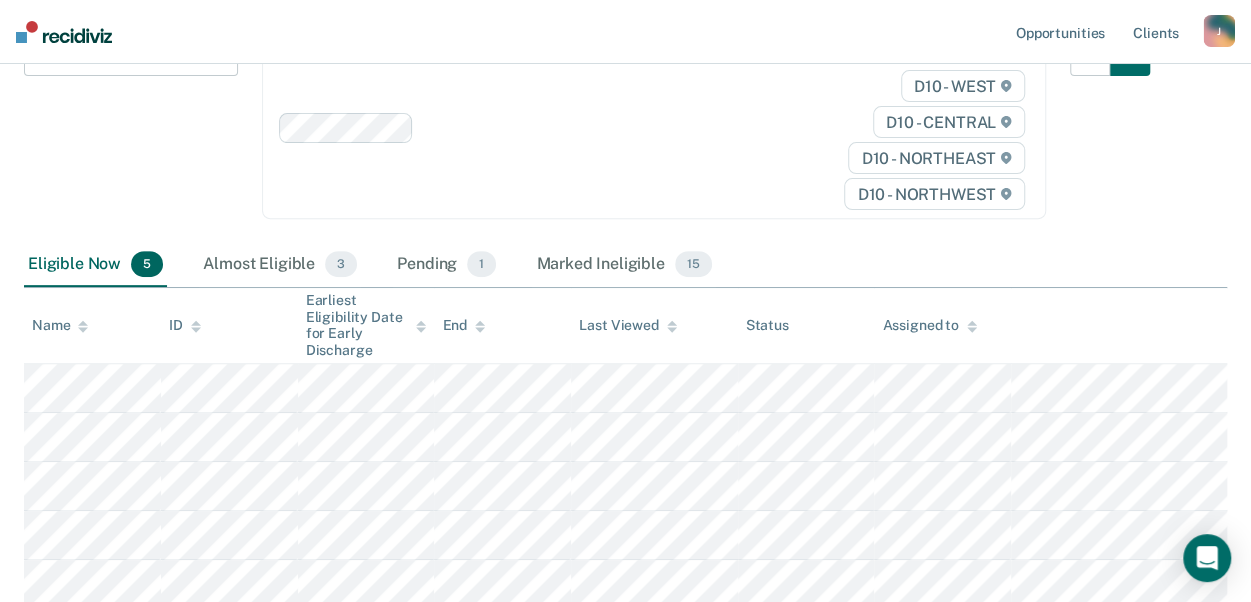 scroll, scrollTop: 219, scrollLeft: 0, axis: vertical 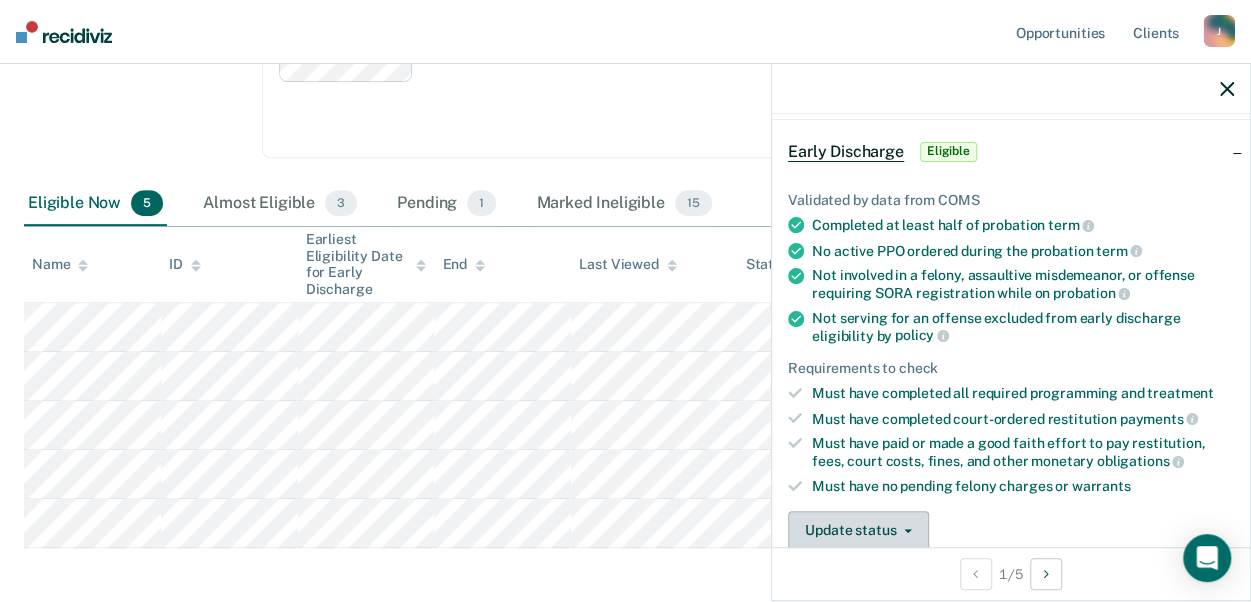 click on "Update status" at bounding box center [858, 531] 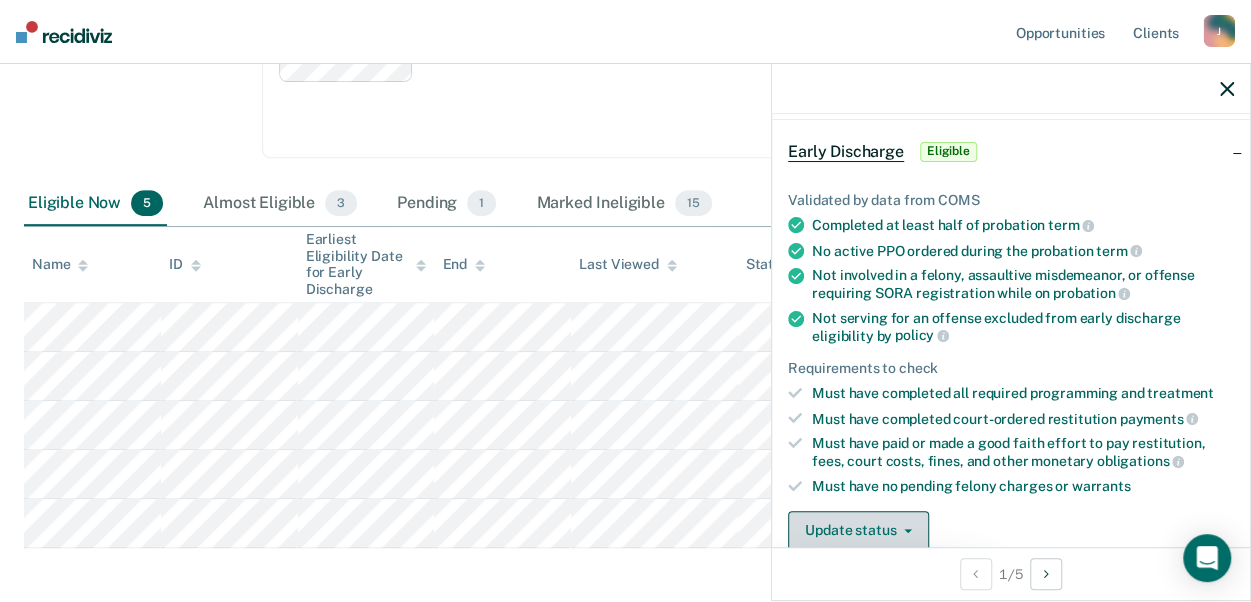 scroll, scrollTop: 318, scrollLeft: 0, axis: vertical 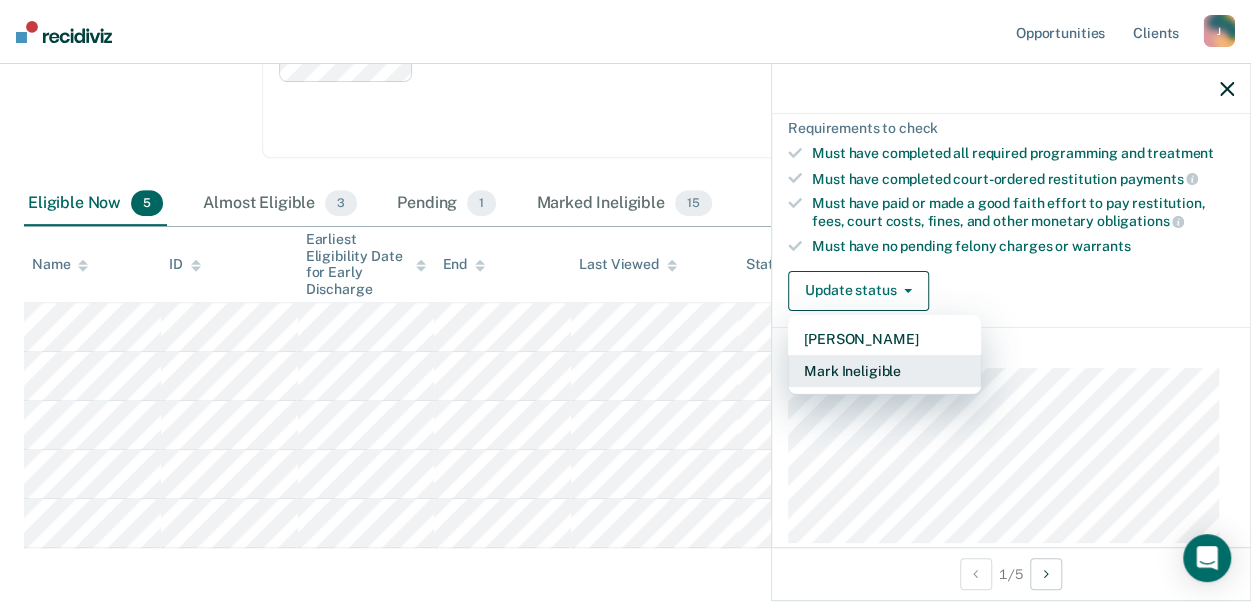 click on "Mark Ineligible" at bounding box center (884, 371) 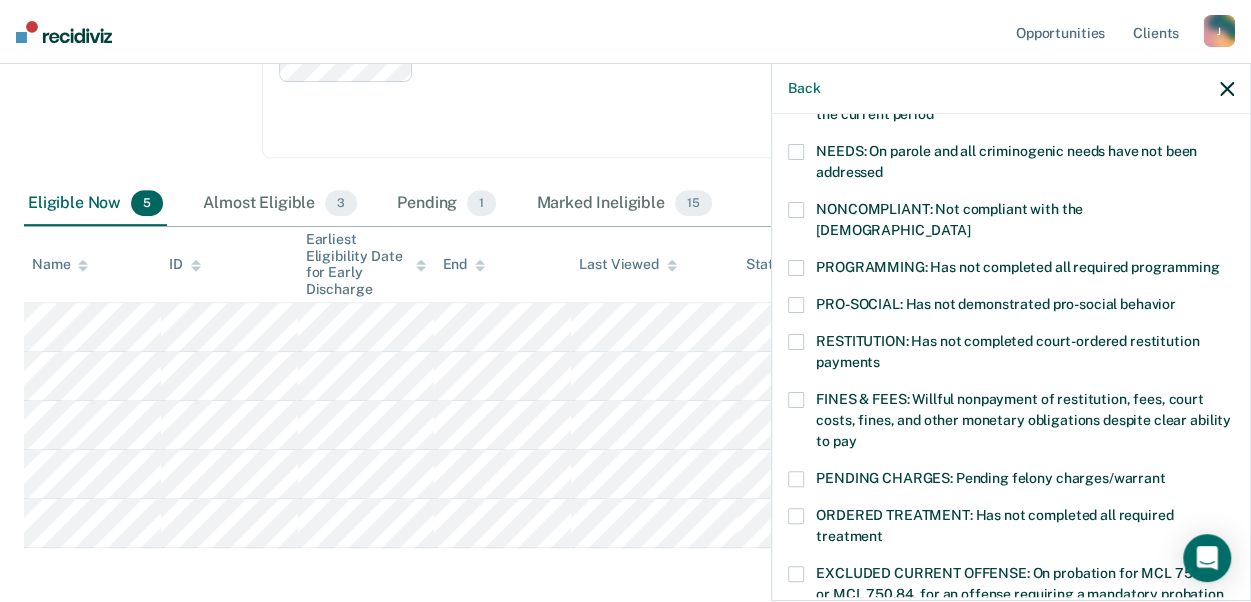 click at bounding box center (796, 400) 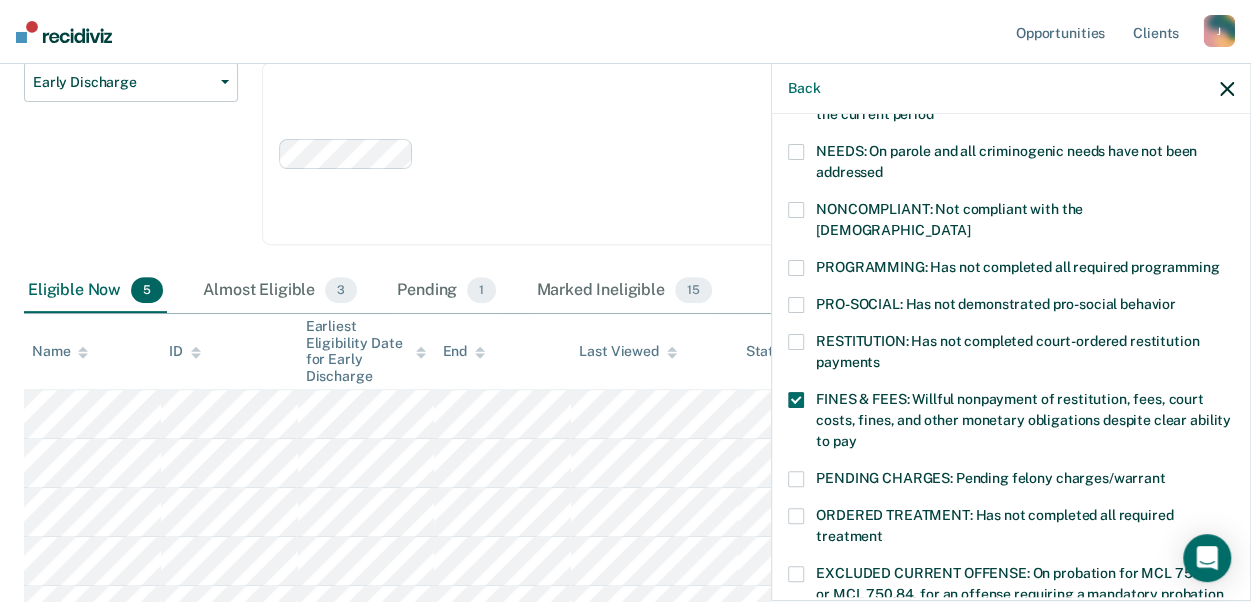 scroll, scrollTop: 224, scrollLeft: 0, axis: vertical 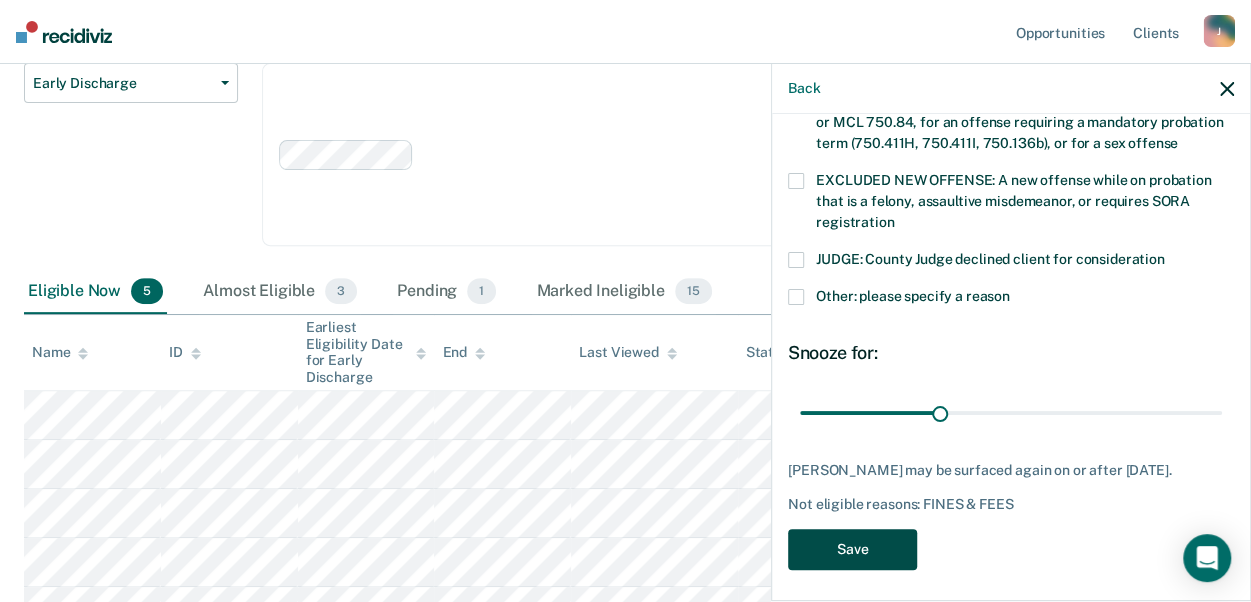 click on "Save" at bounding box center (852, 549) 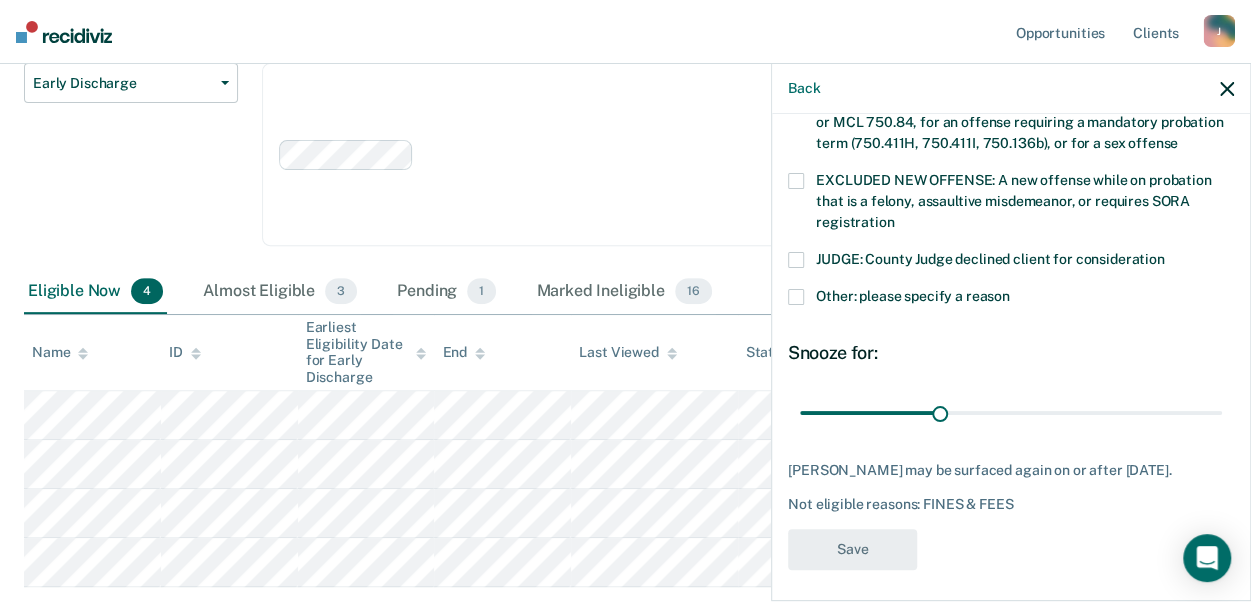 scroll, scrollTop: 662, scrollLeft: 0, axis: vertical 